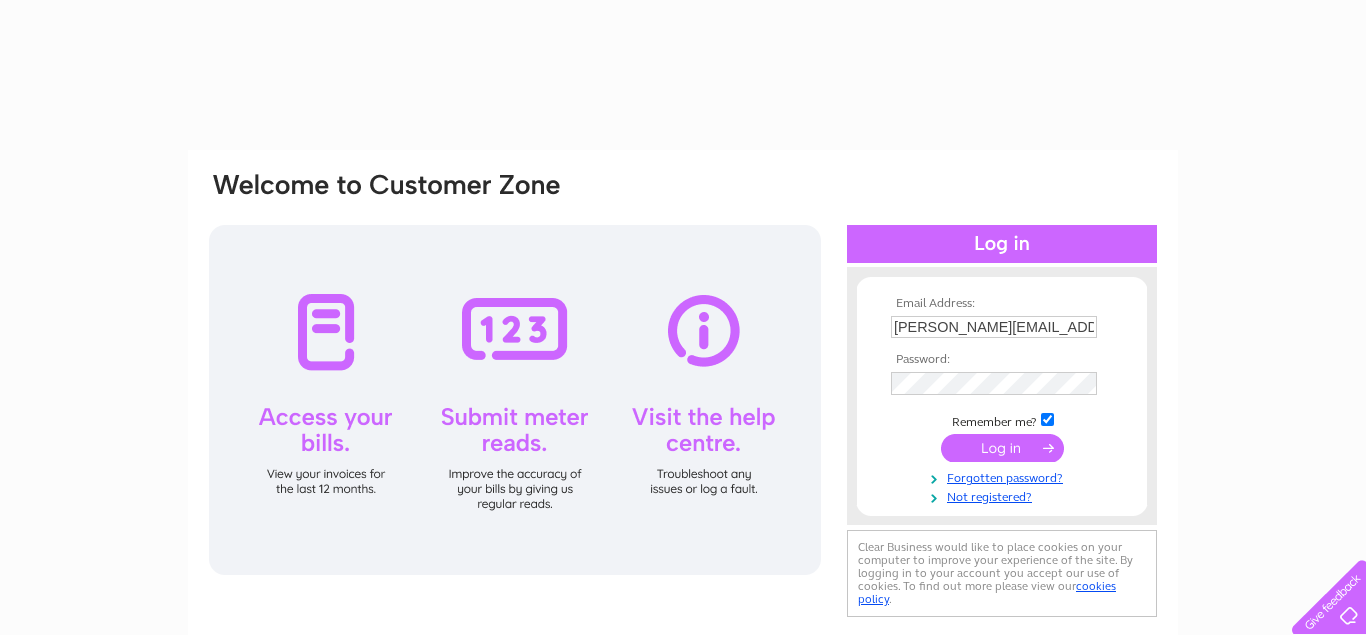 click at bounding box center [1002, 448] 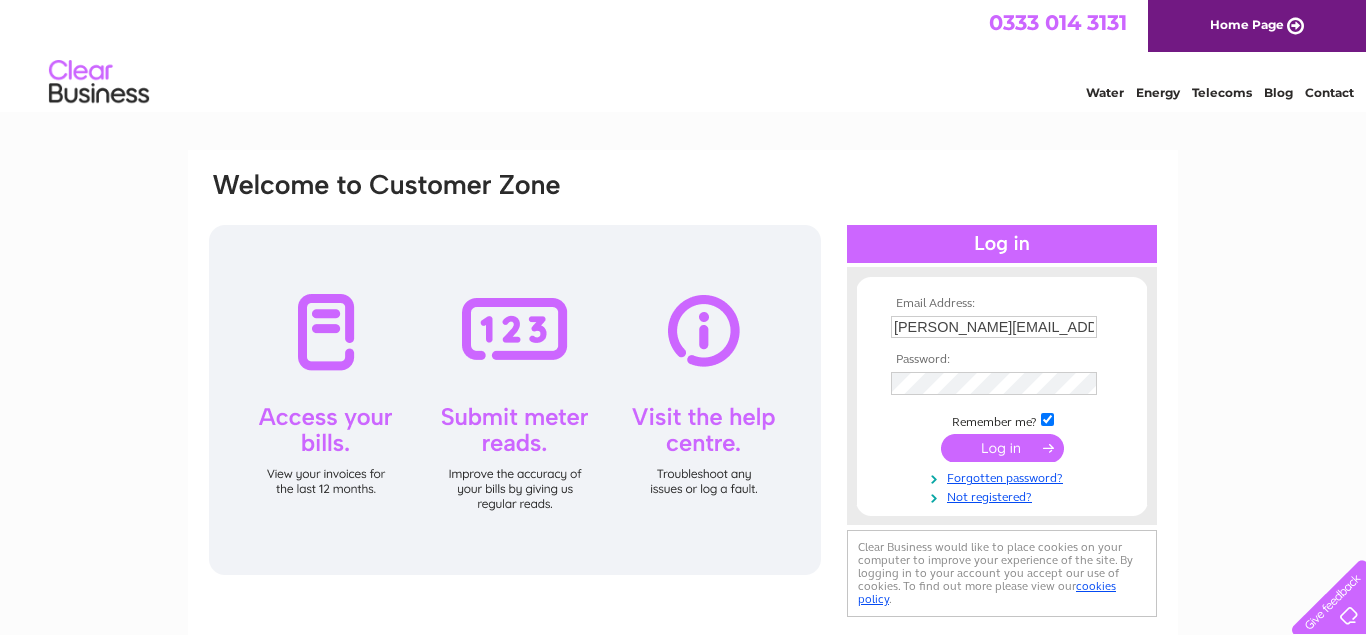 scroll, scrollTop: 0, scrollLeft: 0, axis: both 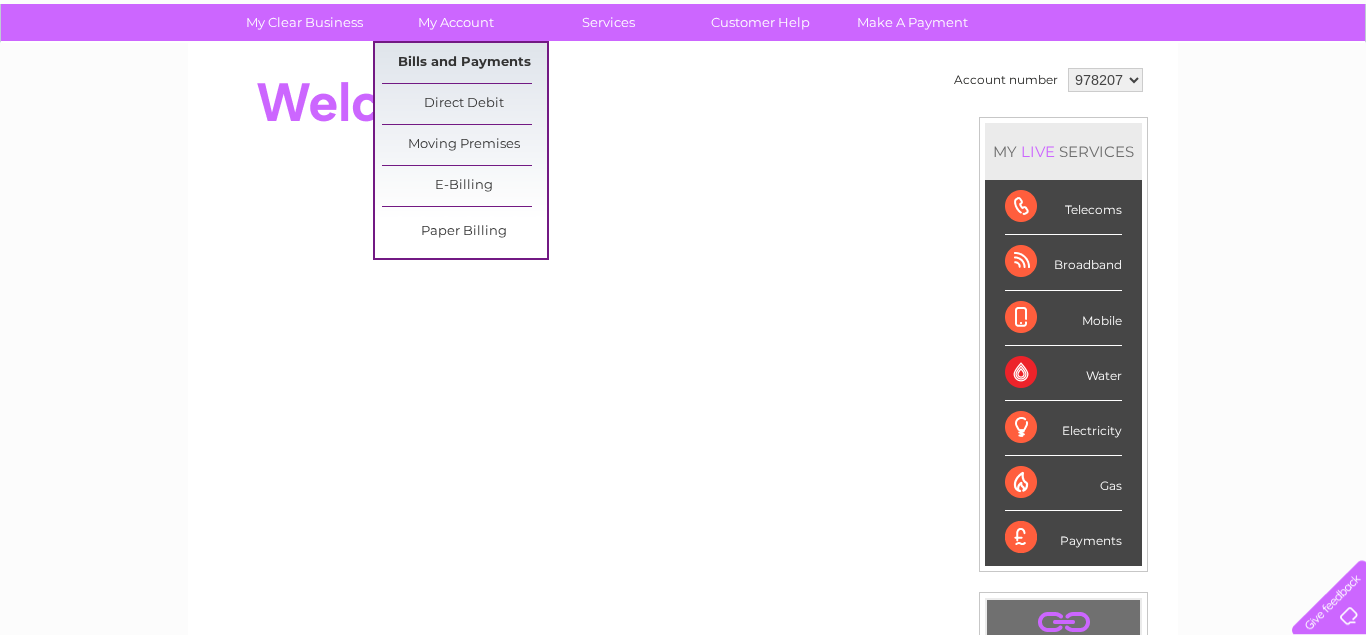 click on "Bills and Payments" at bounding box center [464, 63] 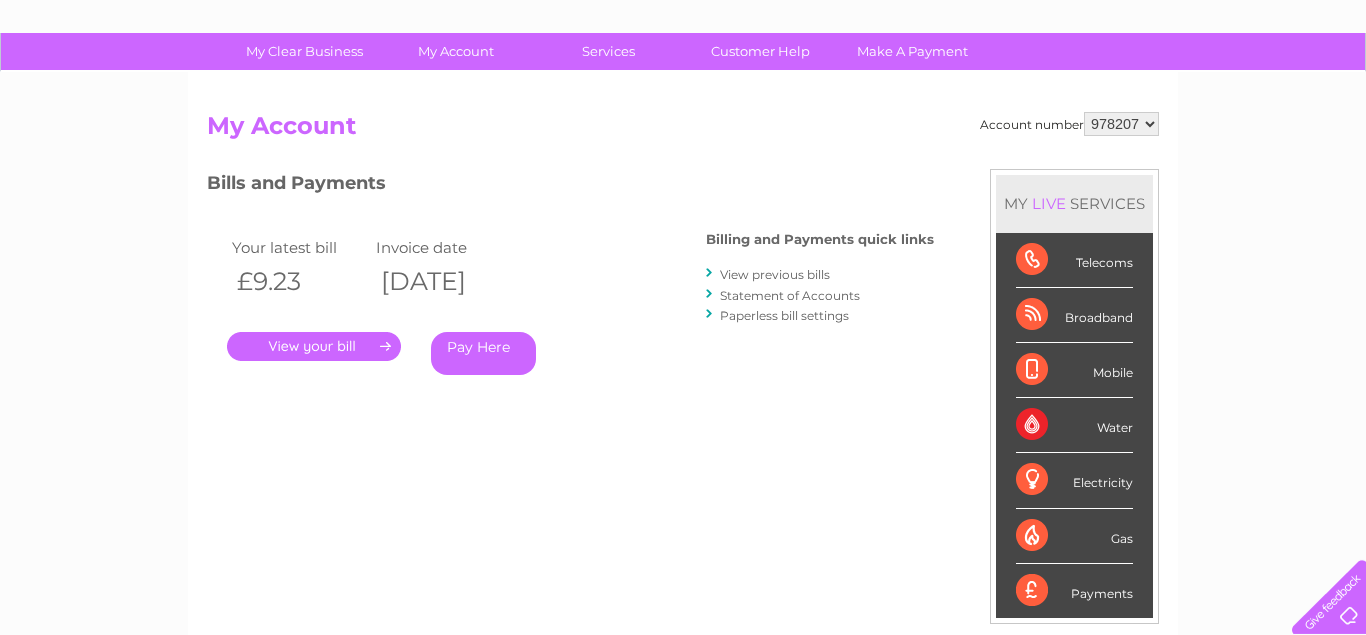 scroll, scrollTop: 103, scrollLeft: 0, axis: vertical 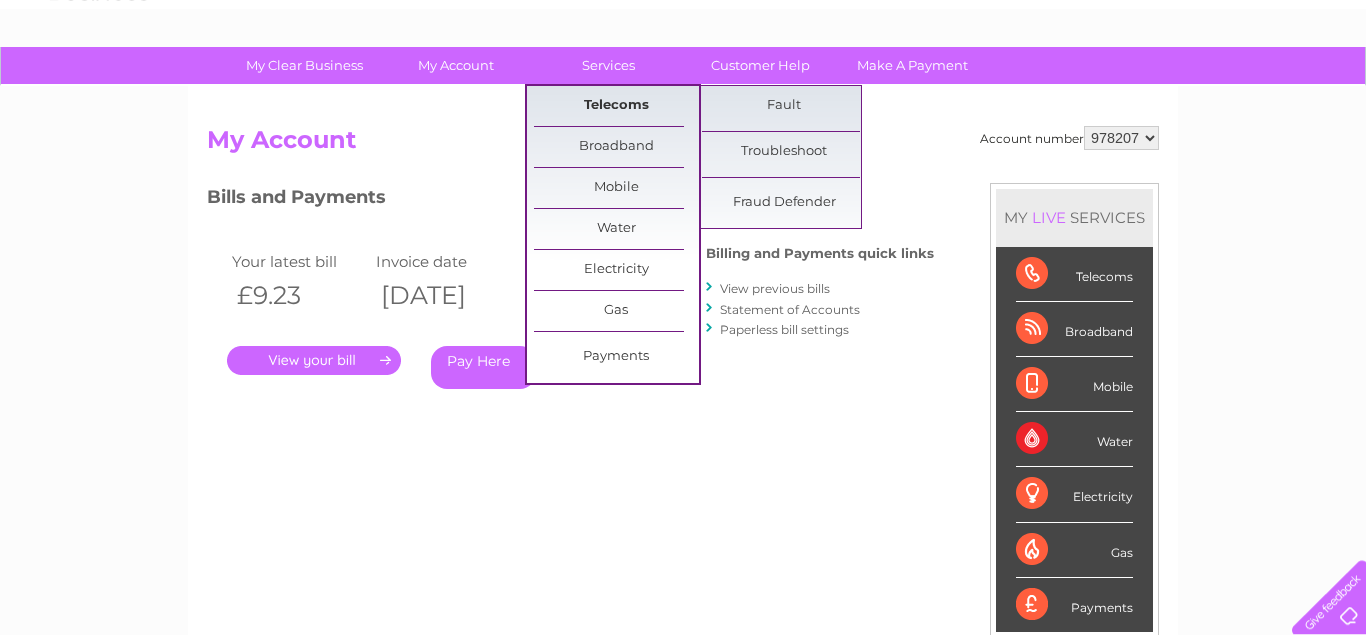 click on "Telecoms" at bounding box center [616, 106] 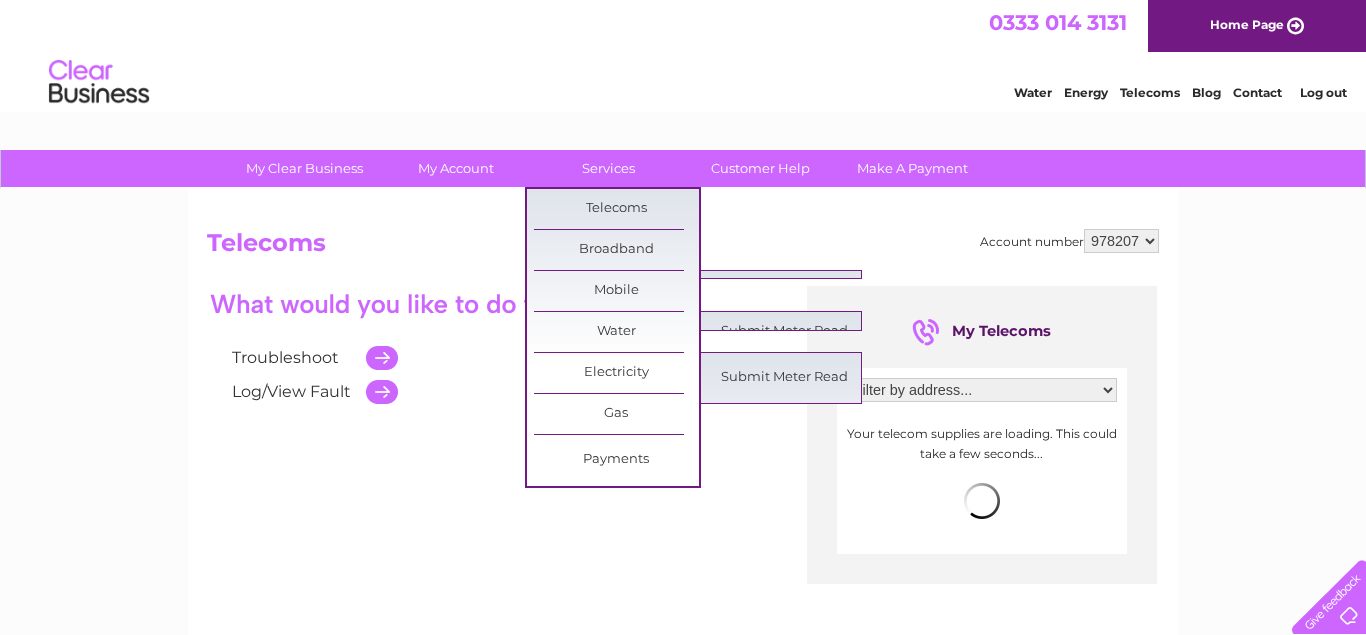 scroll, scrollTop: 0, scrollLeft: 0, axis: both 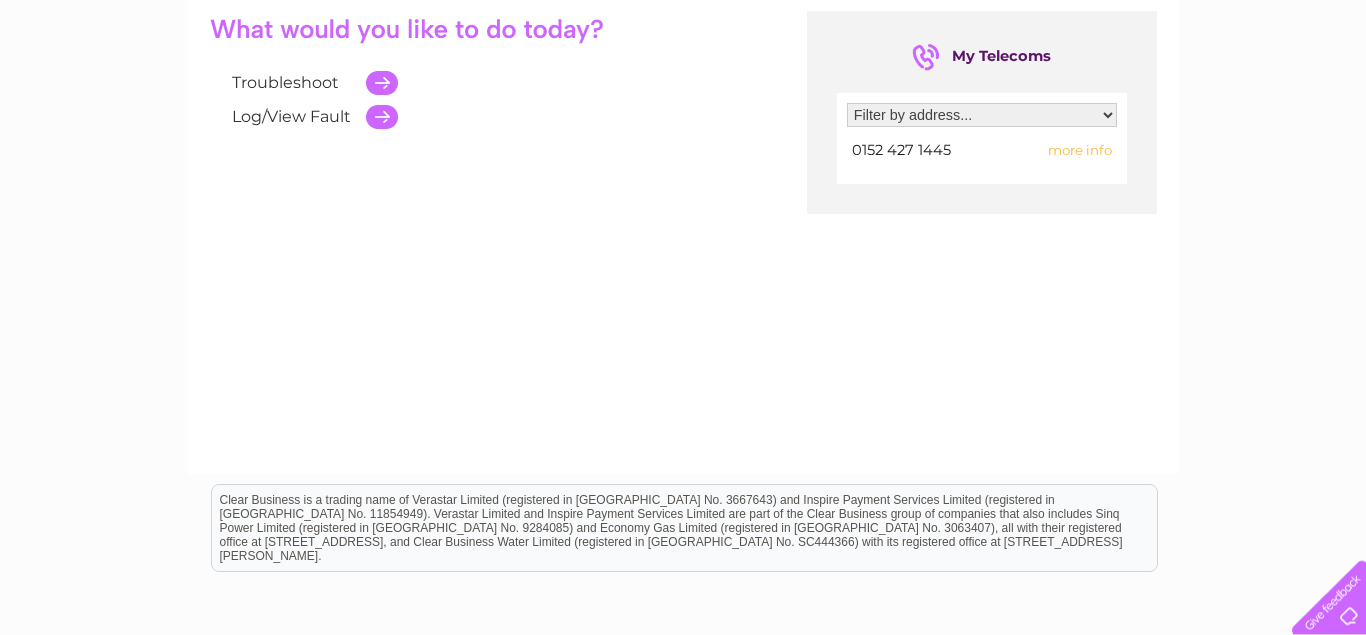click on "more info" at bounding box center (1080, 150) 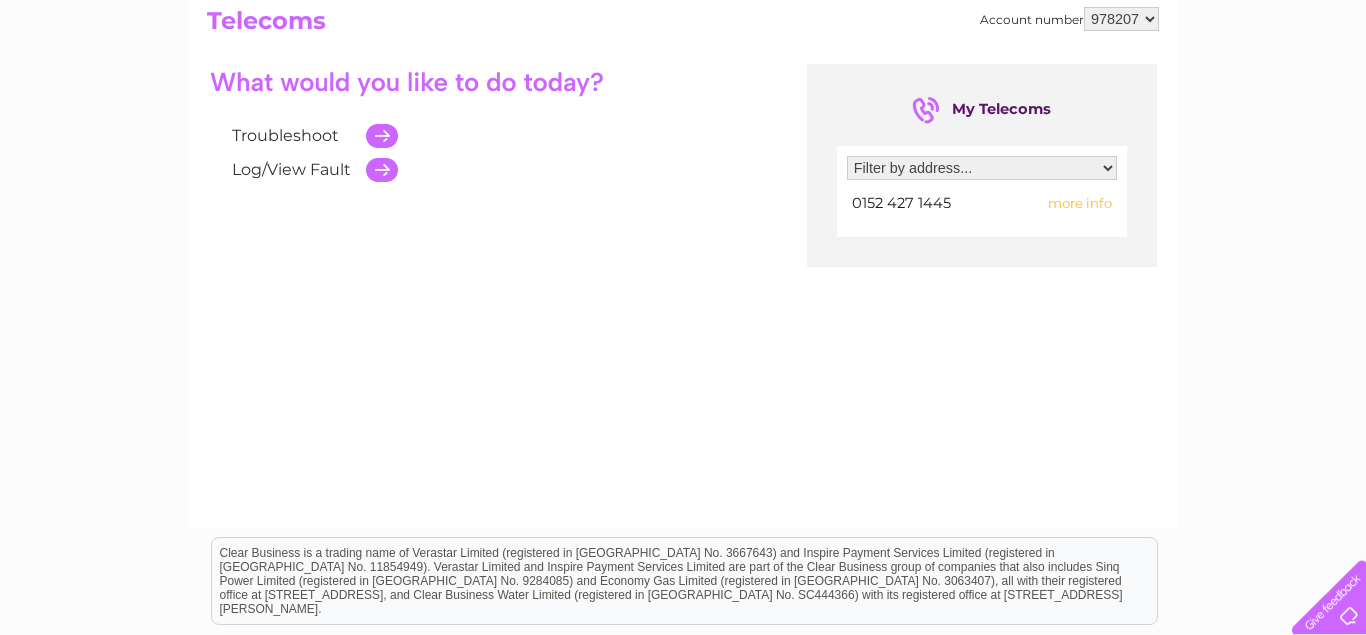 scroll, scrollTop: 221, scrollLeft: 0, axis: vertical 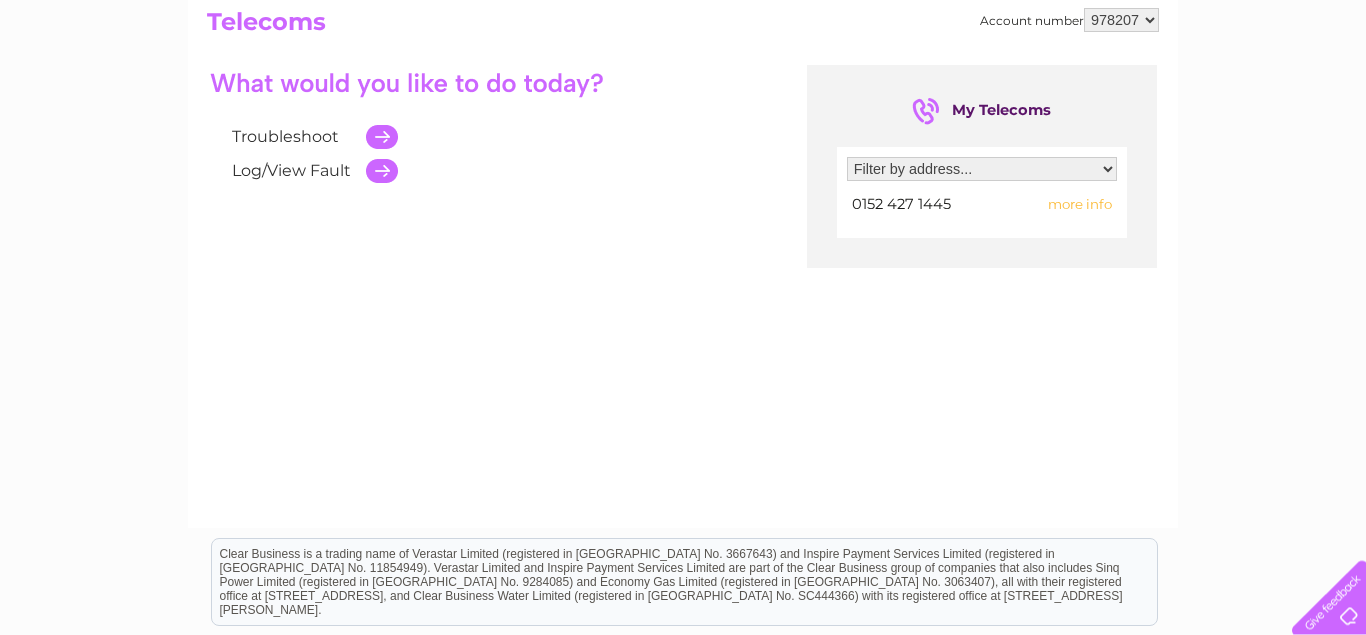 click on "more info" at bounding box center [1080, 204] 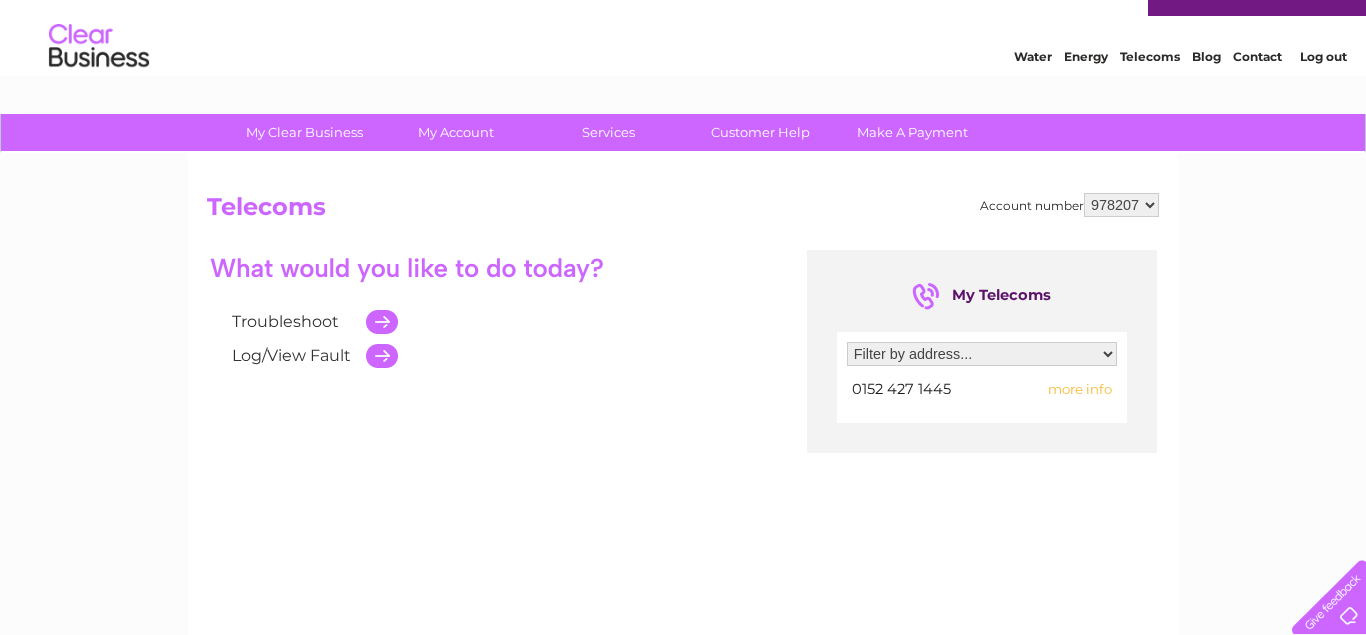 scroll, scrollTop: 0, scrollLeft: 0, axis: both 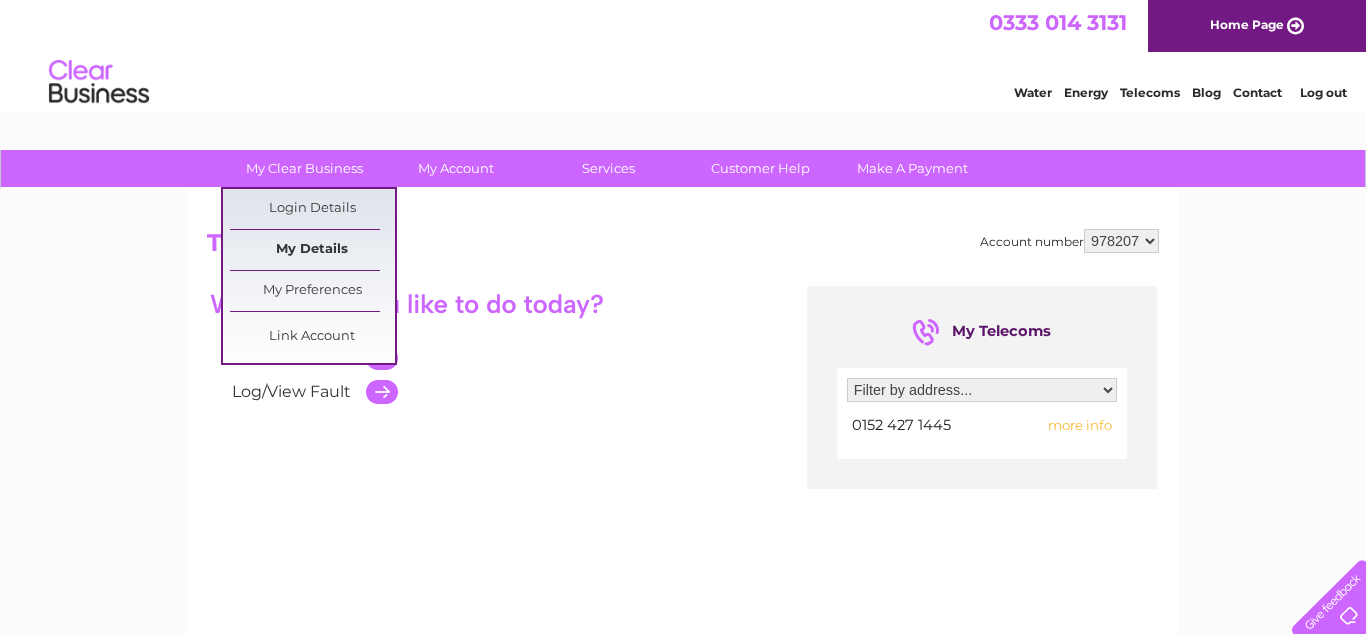 click on "My Details" at bounding box center [312, 250] 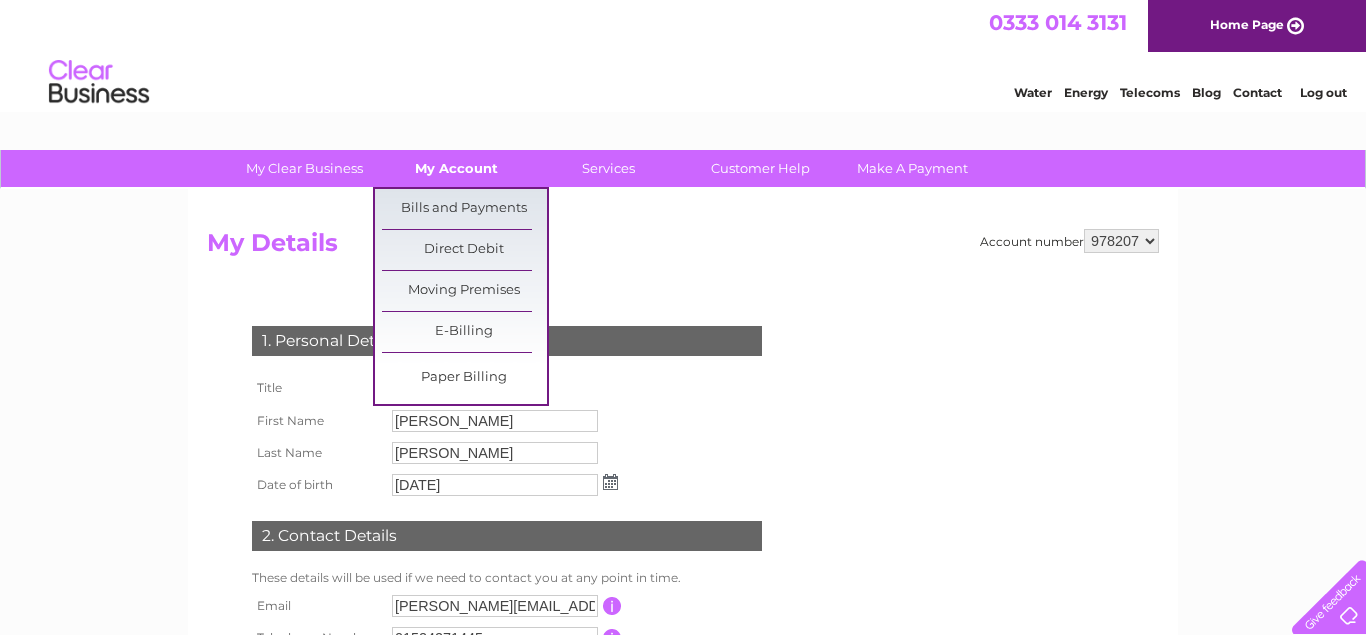 scroll, scrollTop: 0, scrollLeft: 0, axis: both 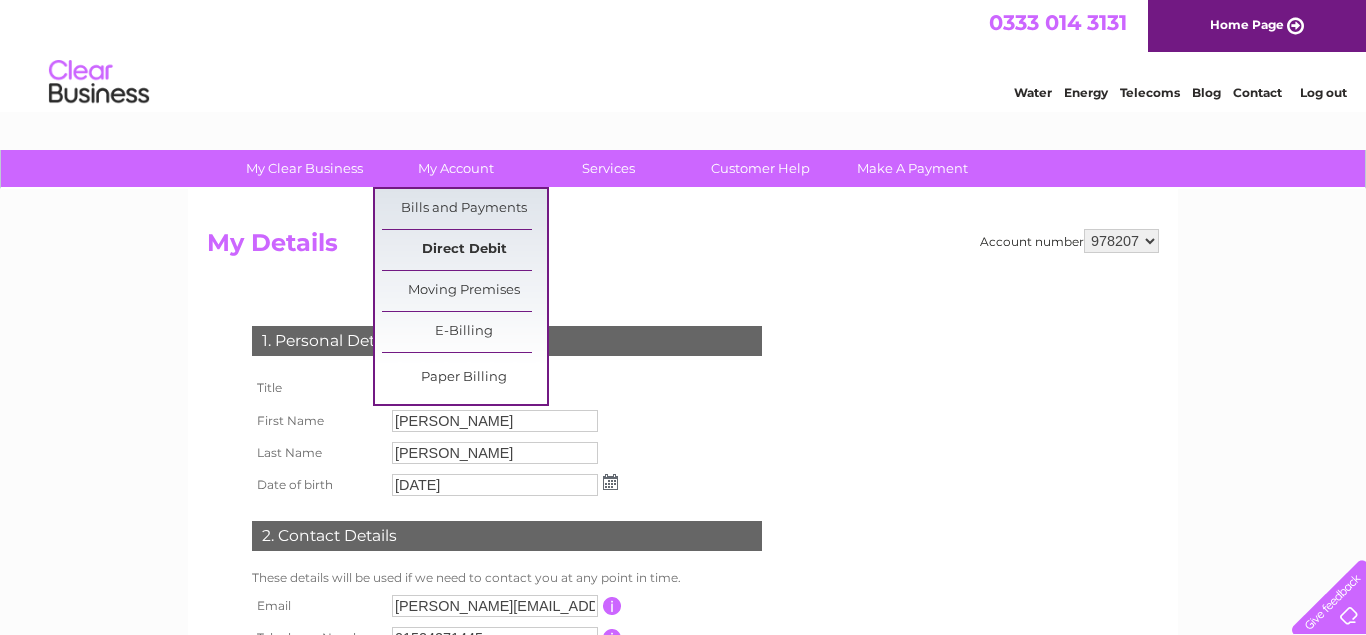 click on "Direct Debit" at bounding box center (464, 250) 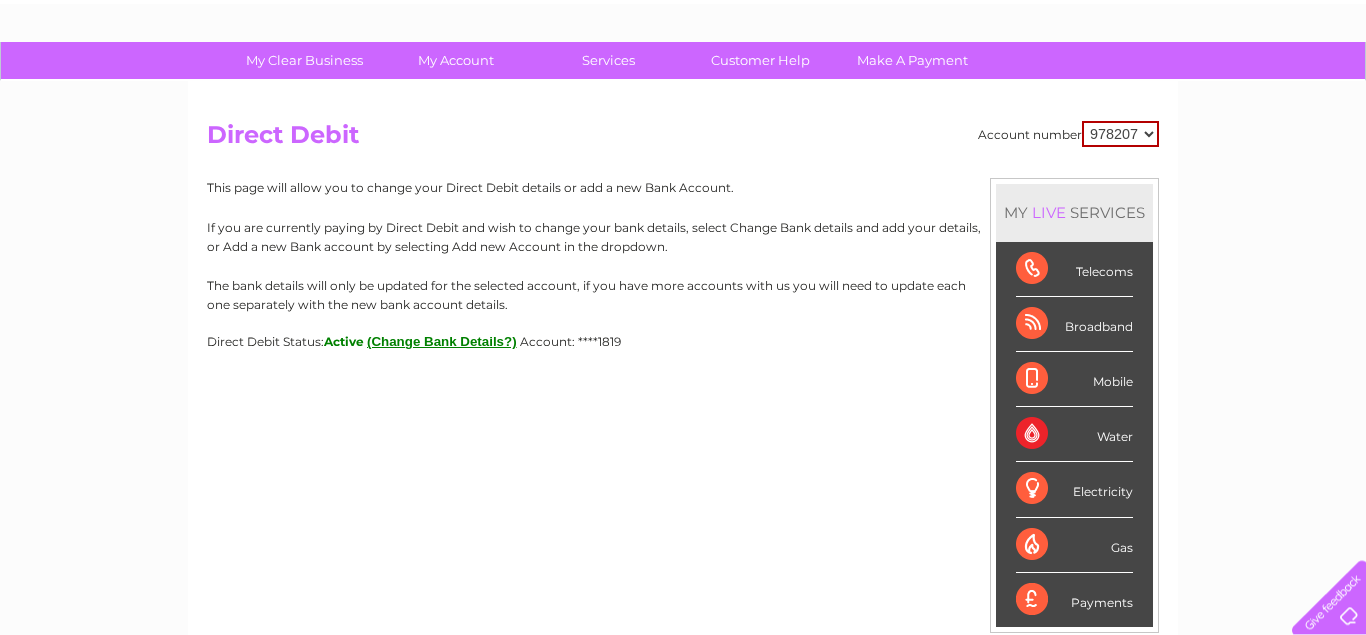 scroll, scrollTop: 95, scrollLeft: 0, axis: vertical 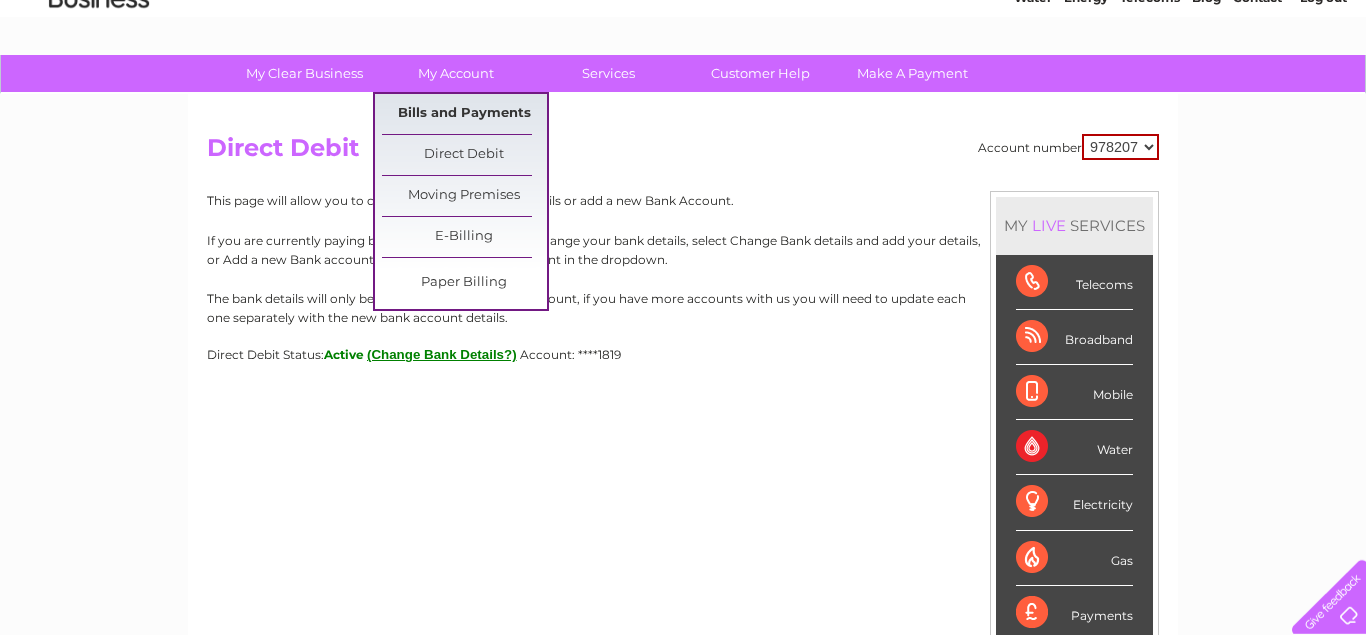 click on "Bills and Payments" at bounding box center [464, 114] 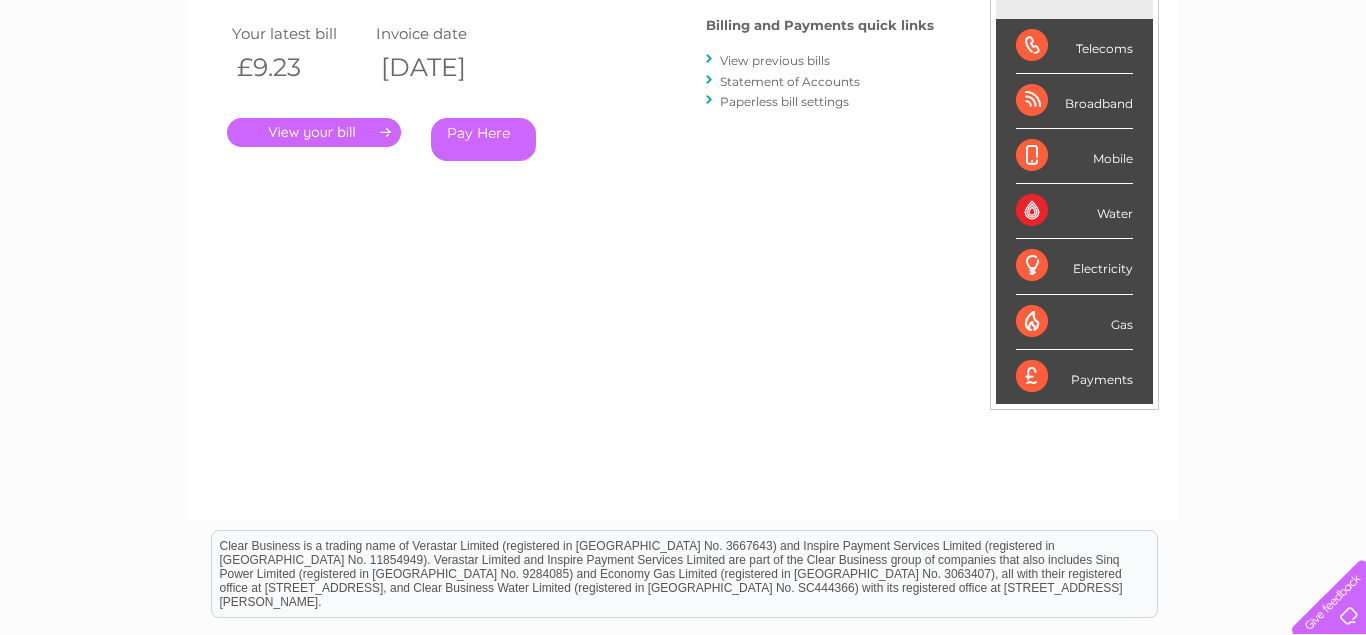 scroll, scrollTop: 250, scrollLeft: 0, axis: vertical 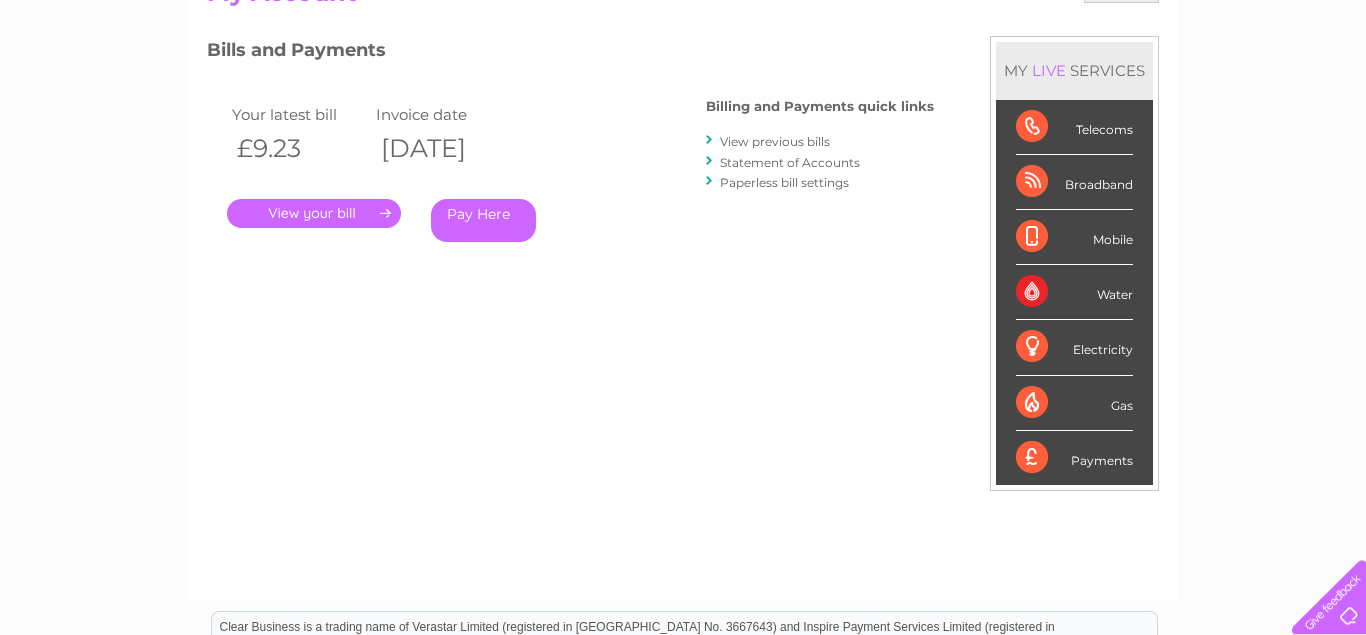click on "Statement of Accounts" at bounding box center [790, 162] 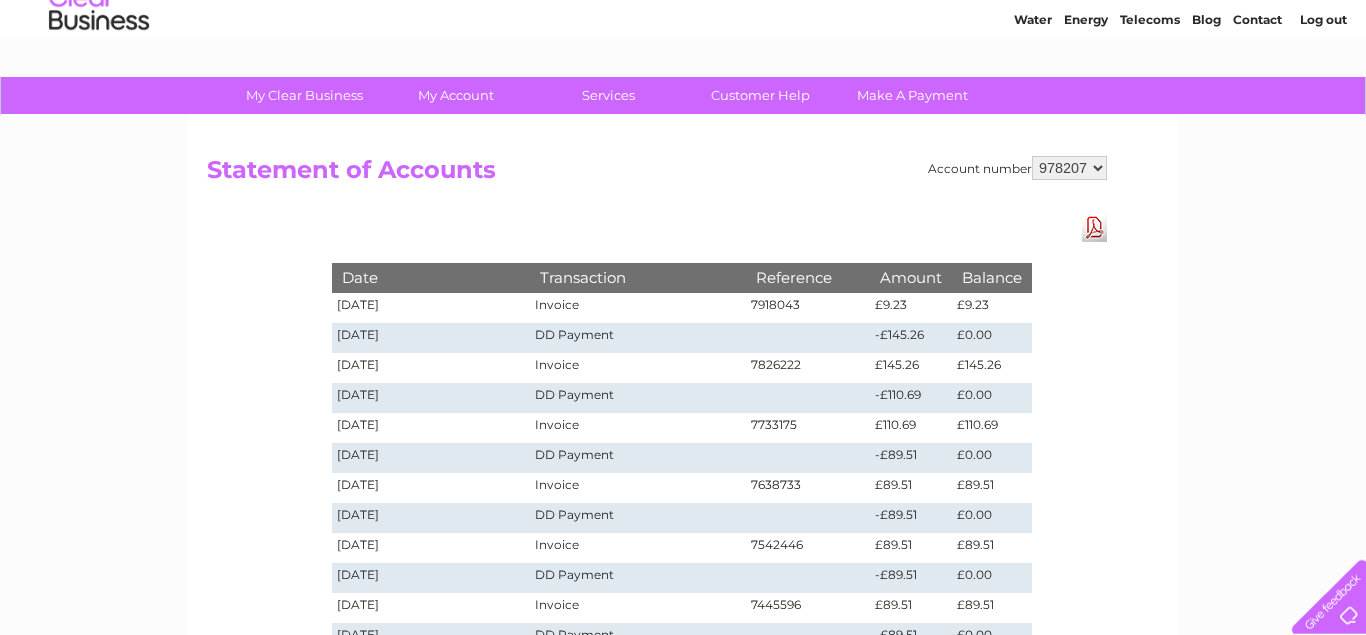 scroll, scrollTop: 65, scrollLeft: 0, axis: vertical 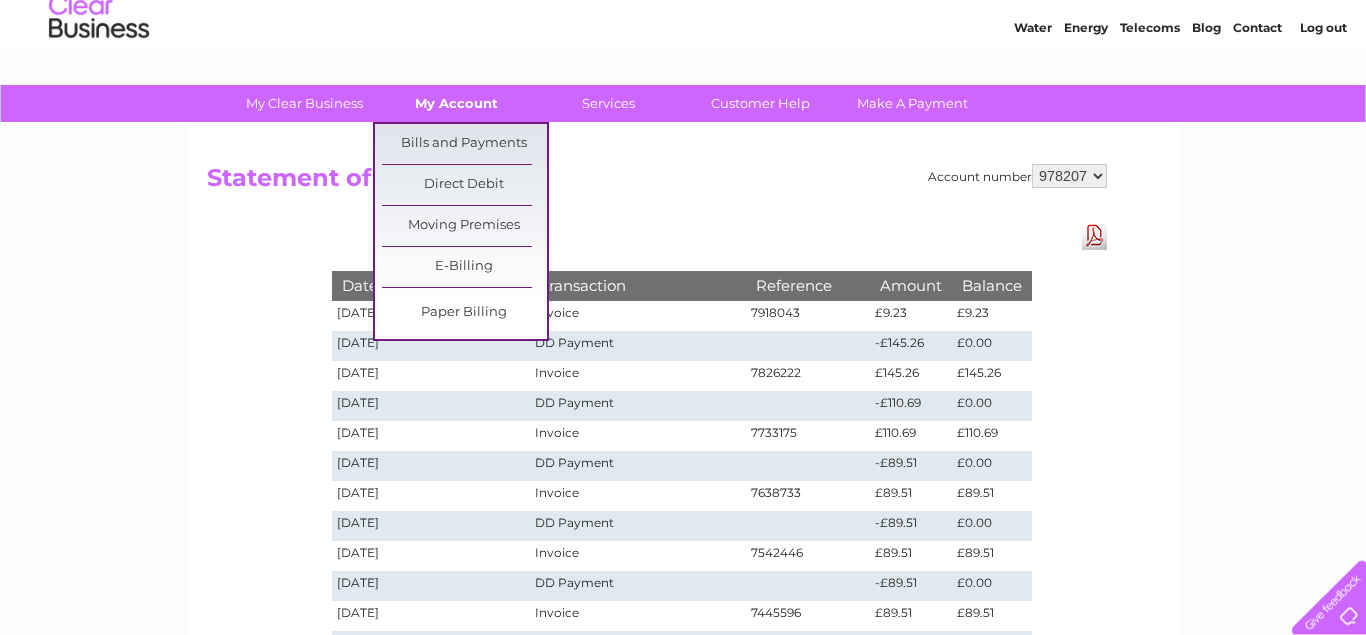 click on "My Account" at bounding box center (456, 103) 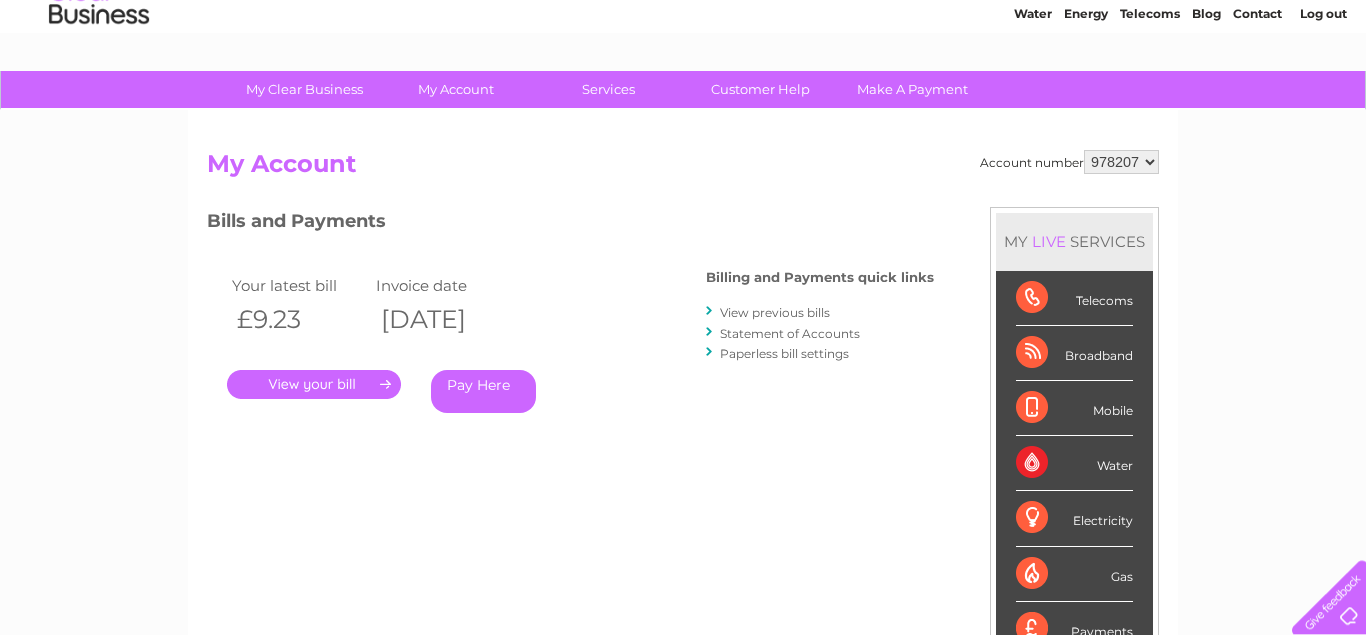 scroll, scrollTop: 78, scrollLeft: 0, axis: vertical 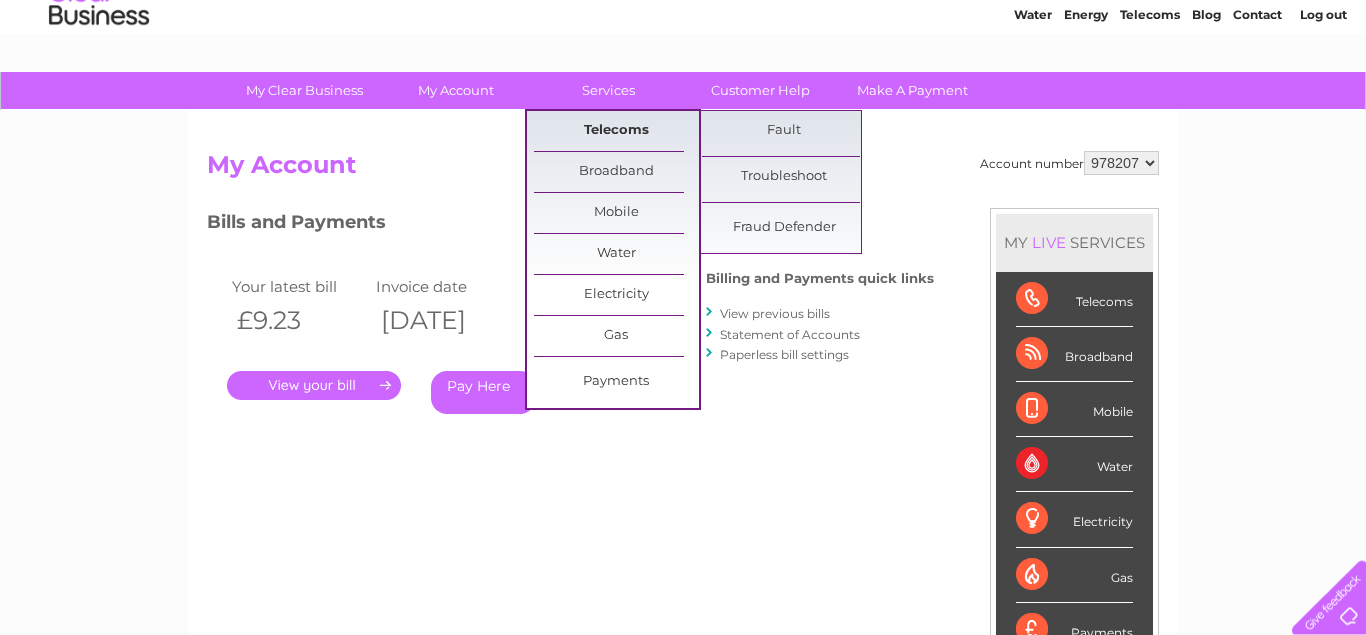click on "Telecoms" at bounding box center [616, 131] 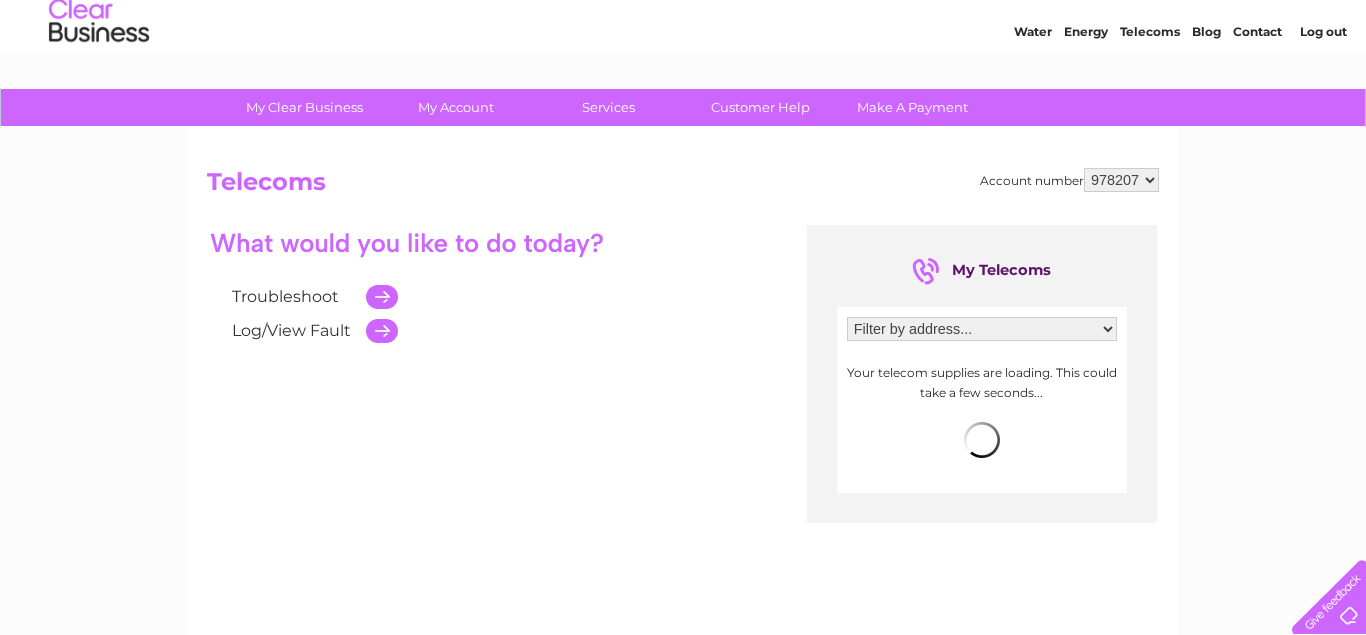 scroll, scrollTop: 0, scrollLeft: 0, axis: both 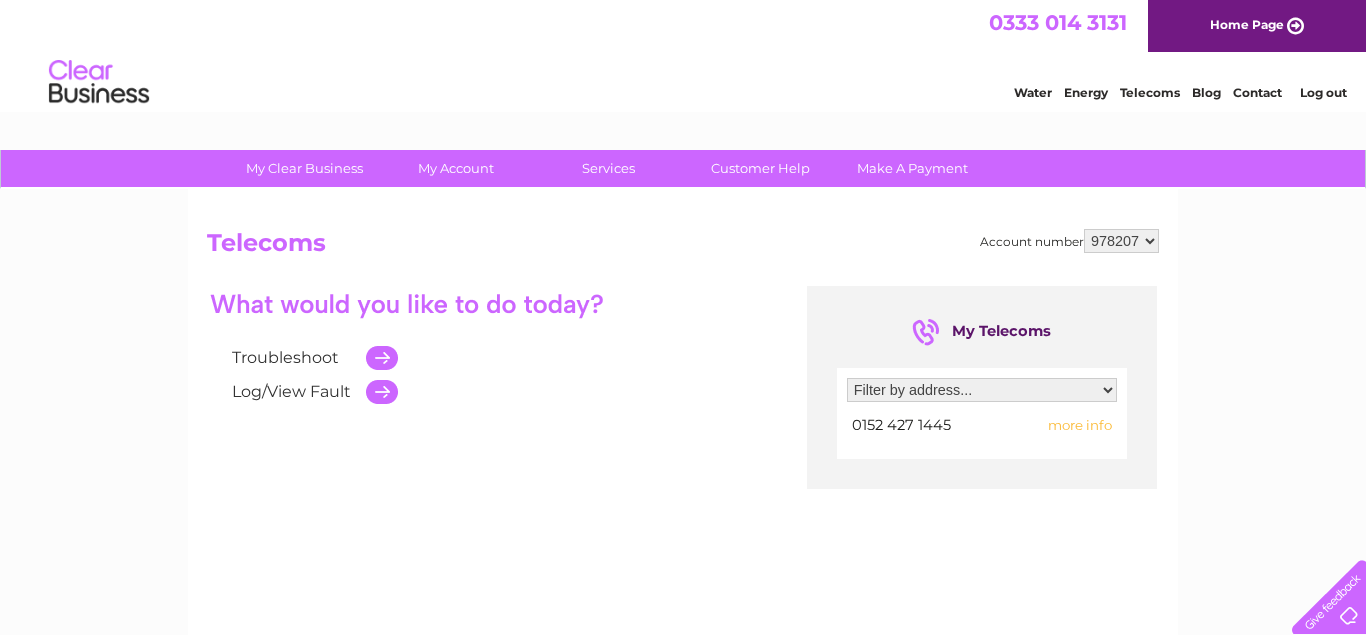 click on "Troubleshoot" at bounding box center [285, 357] 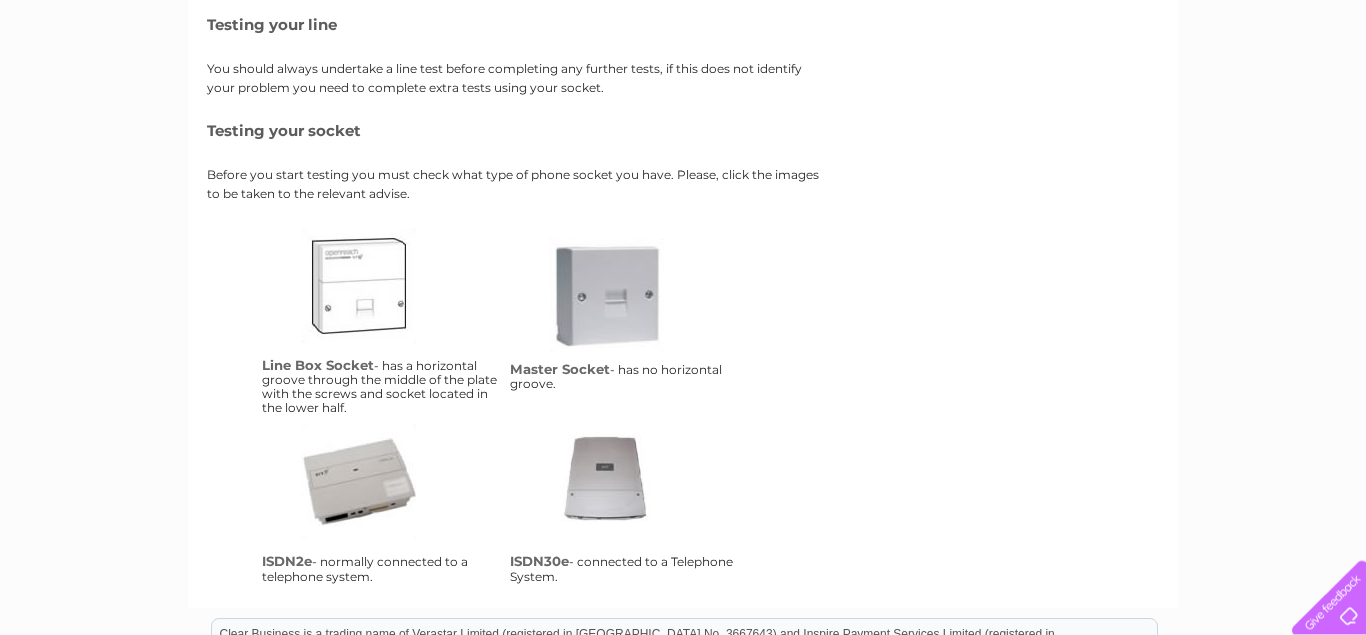 scroll, scrollTop: 0, scrollLeft: 0, axis: both 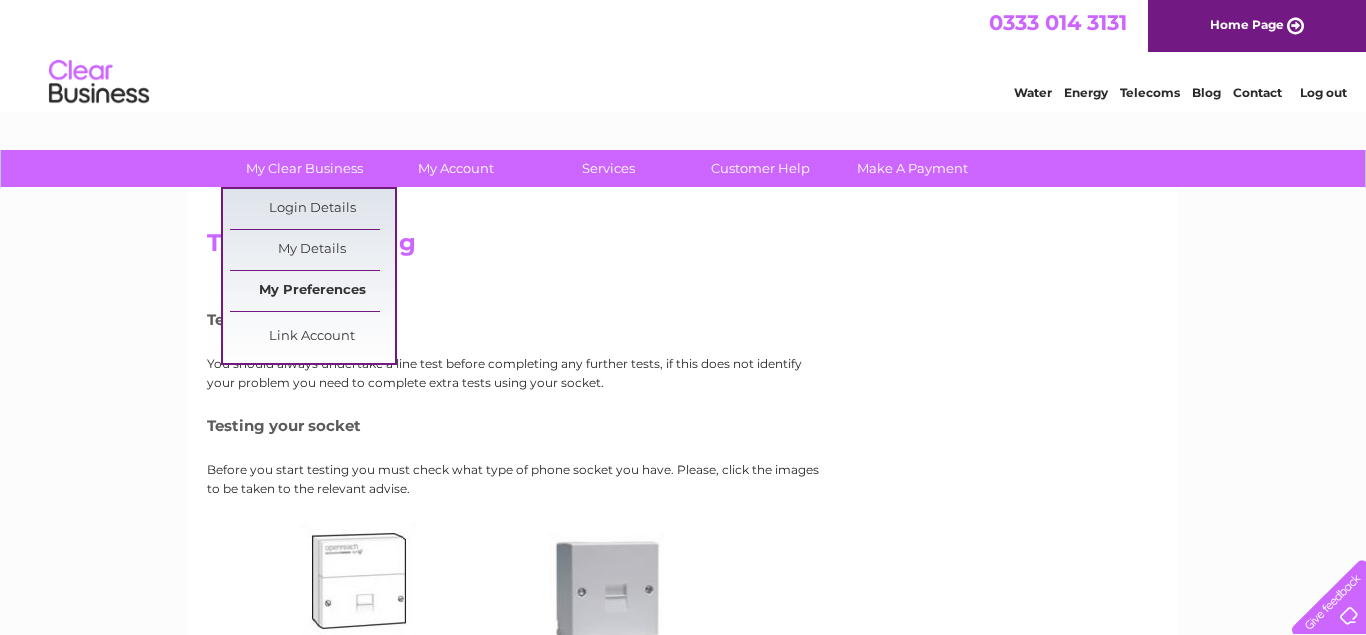 click on "My Preferences" at bounding box center [312, 291] 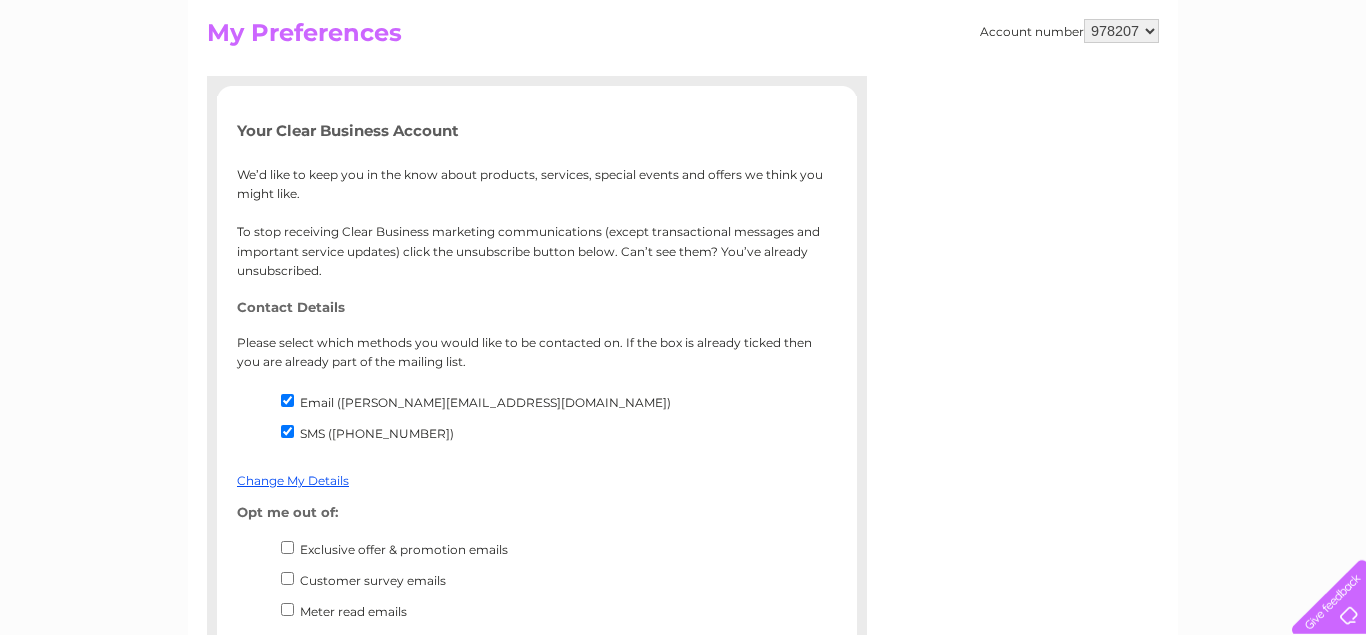 scroll, scrollTop: 0, scrollLeft: 0, axis: both 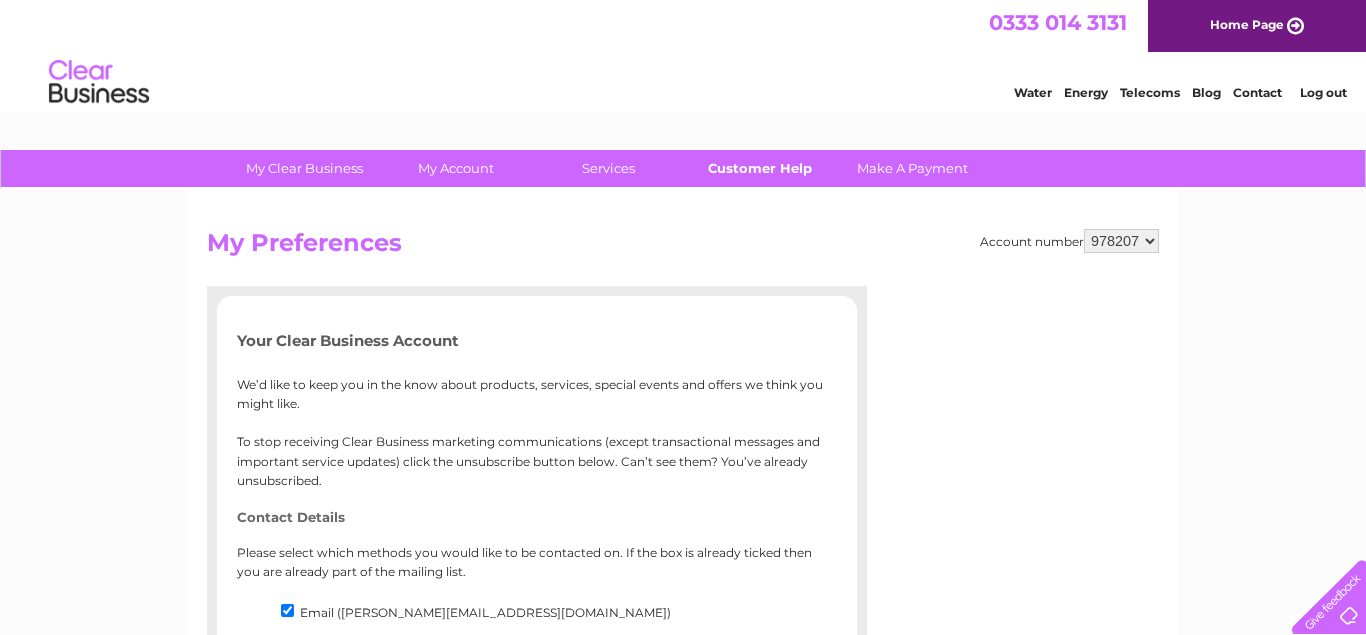 click on "Customer Help" at bounding box center [760, 168] 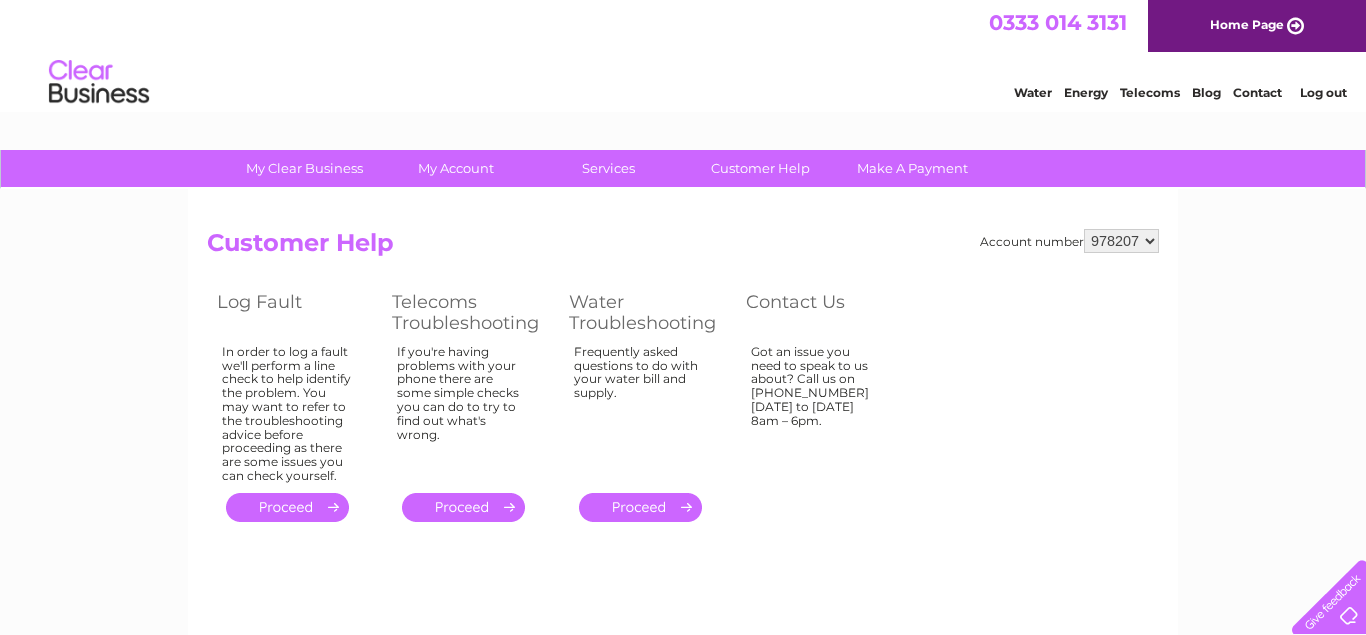 scroll, scrollTop: 0, scrollLeft: 0, axis: both 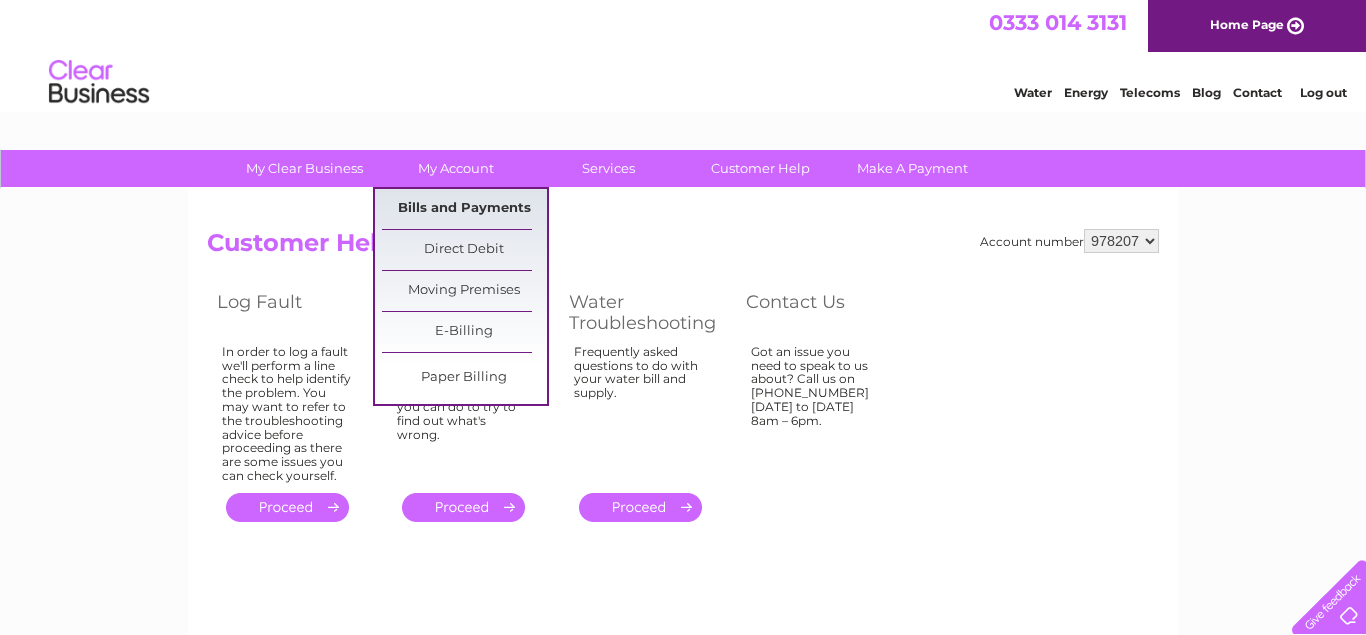 click on "Bills and Payments" at bounding box center (464, 209) 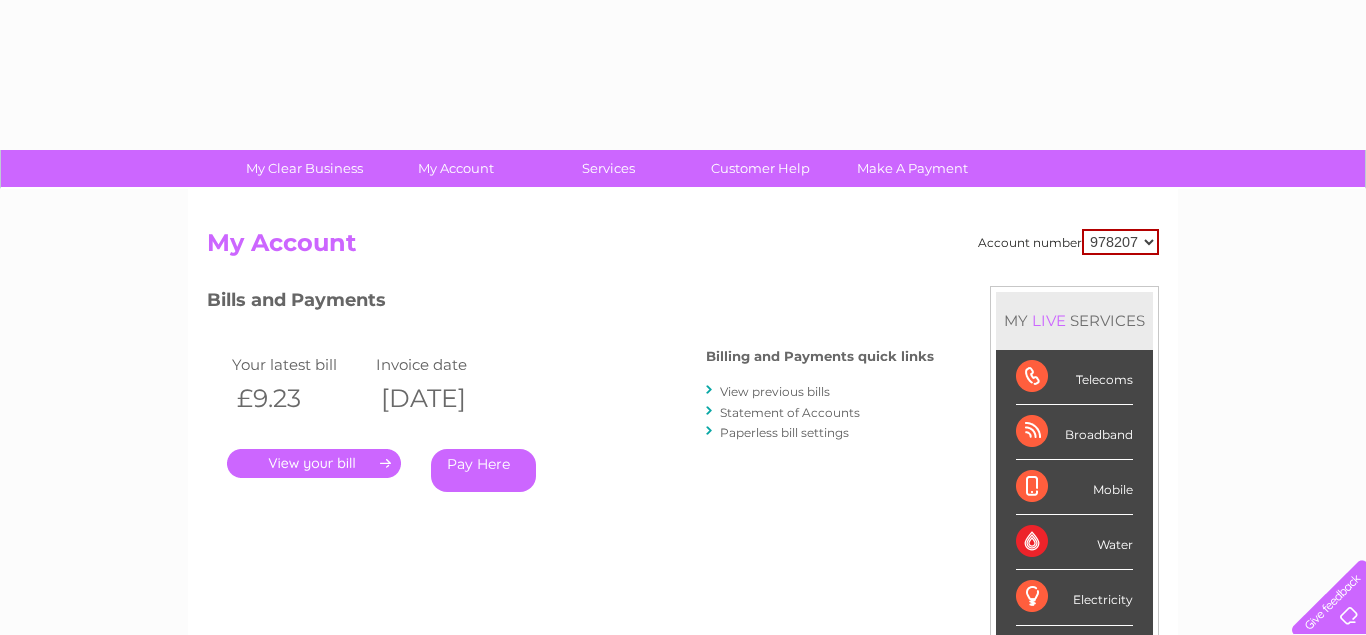 scroll, scrollTop: 0, scrollLeft: 0, axis: both 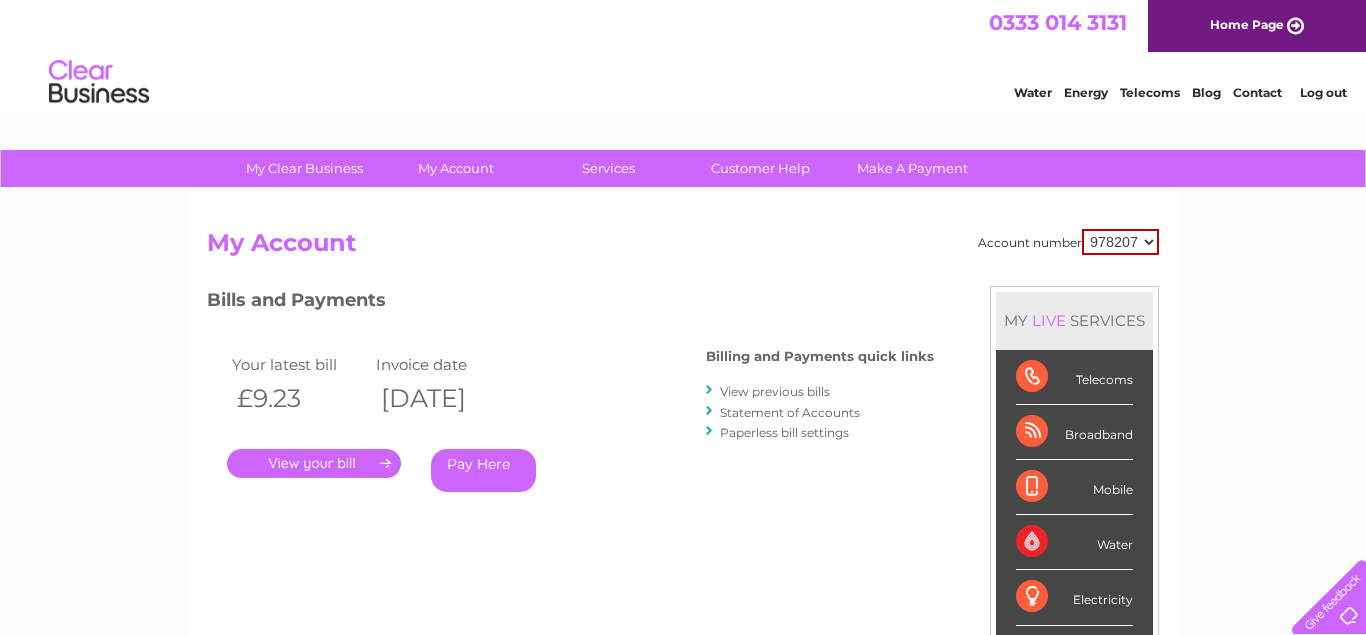 click on "." at bounding box center [314, 463] 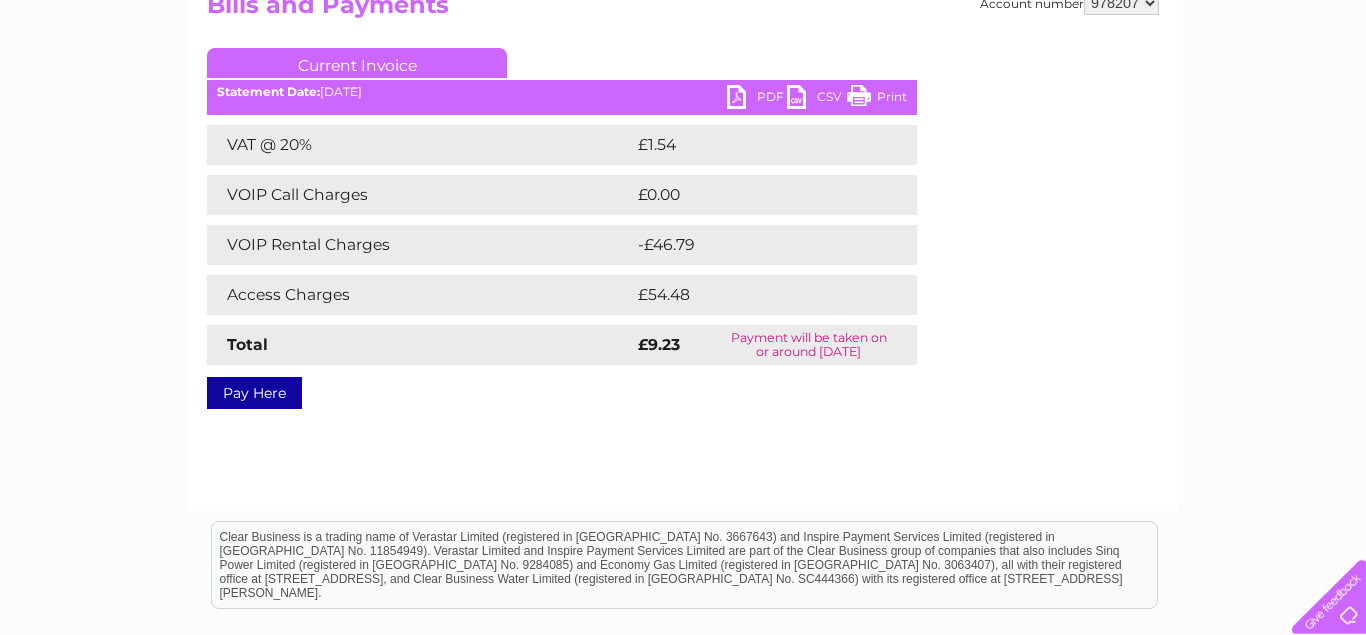 scroll, scrollTop: 0, scrollLeft: 0, axis: both 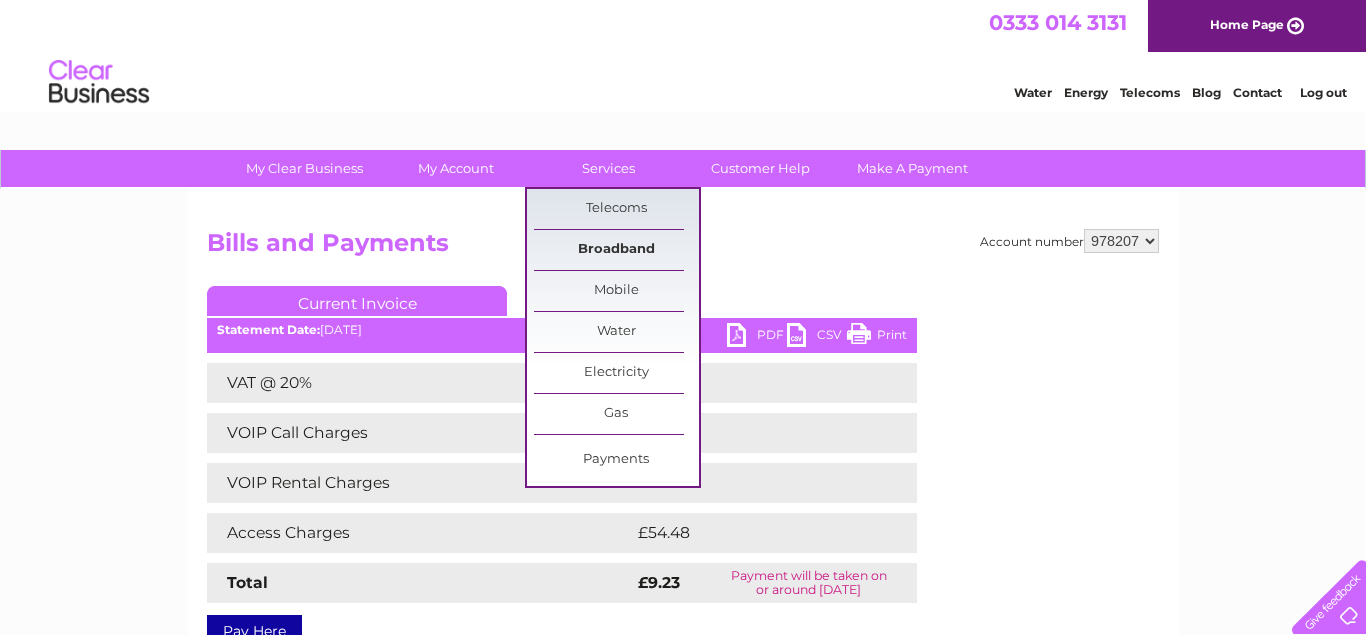 click on "Broadband" at bounding box center [616, 250] 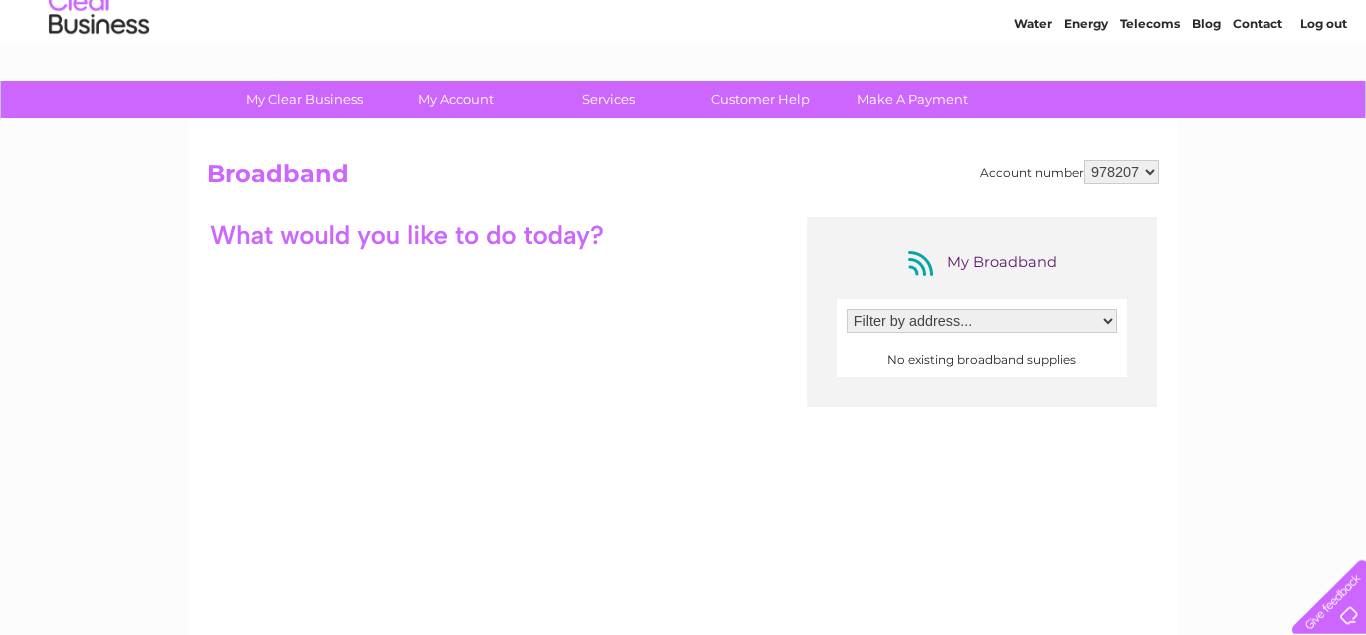 scroll, scrollTop: 68, scrollLeft: 0, axis: vertical 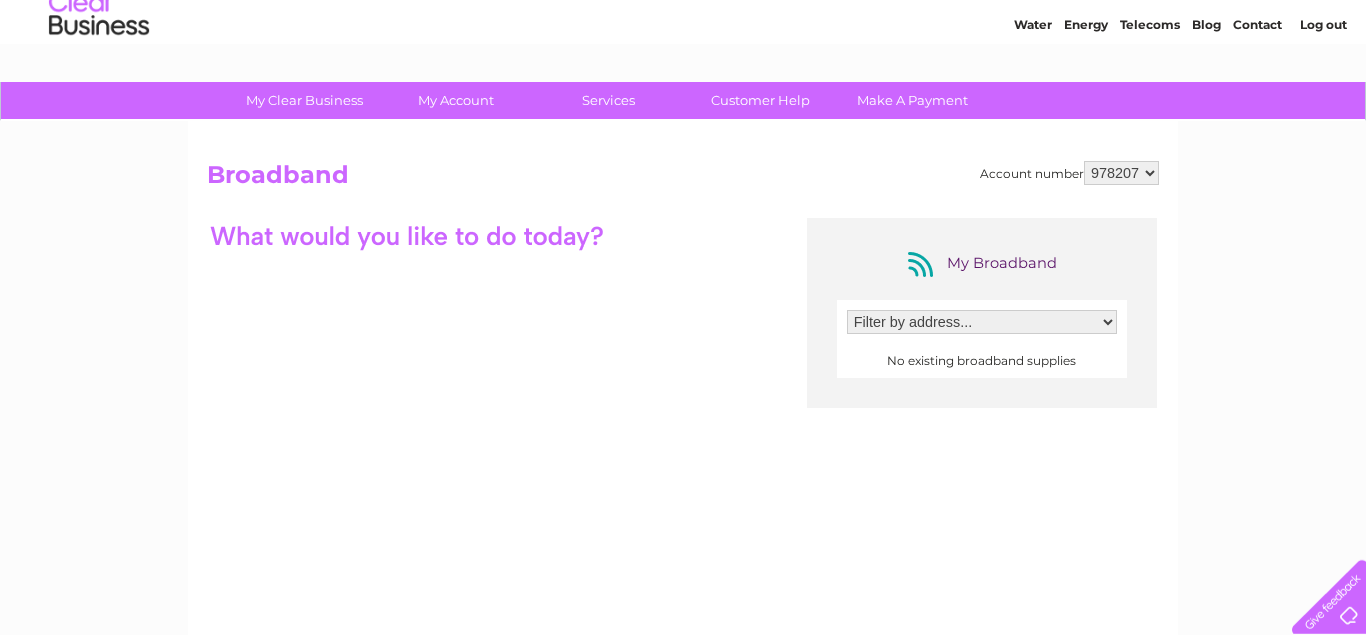 click on "Contact" at bounding box center (1257, 24) 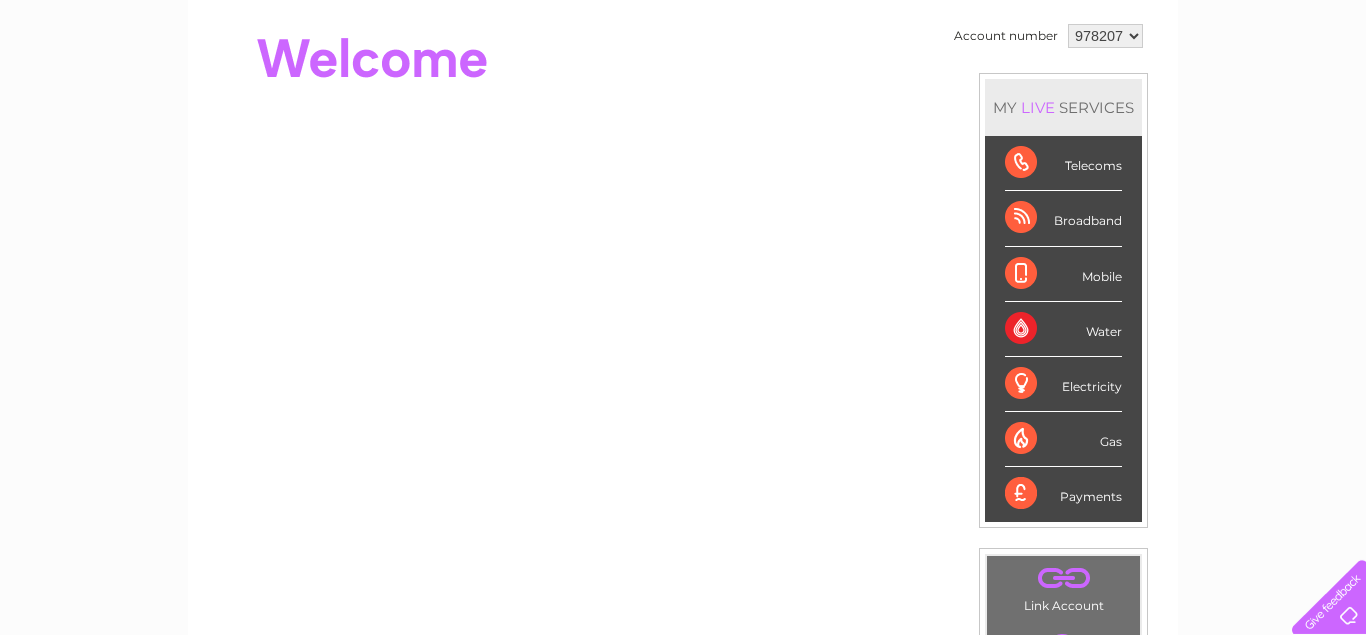 scroll, scrollTop: 0, scrollLeft: 0, axis: both 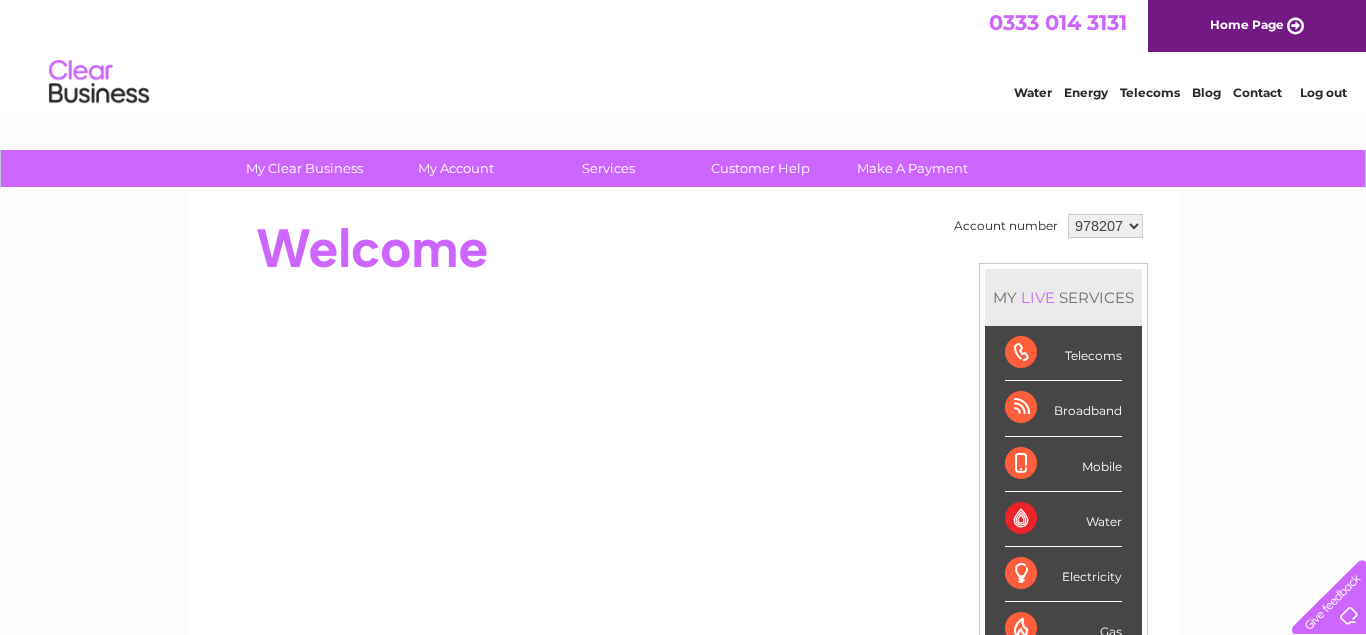 click on "Contact" at bounding box center [1257, 92] 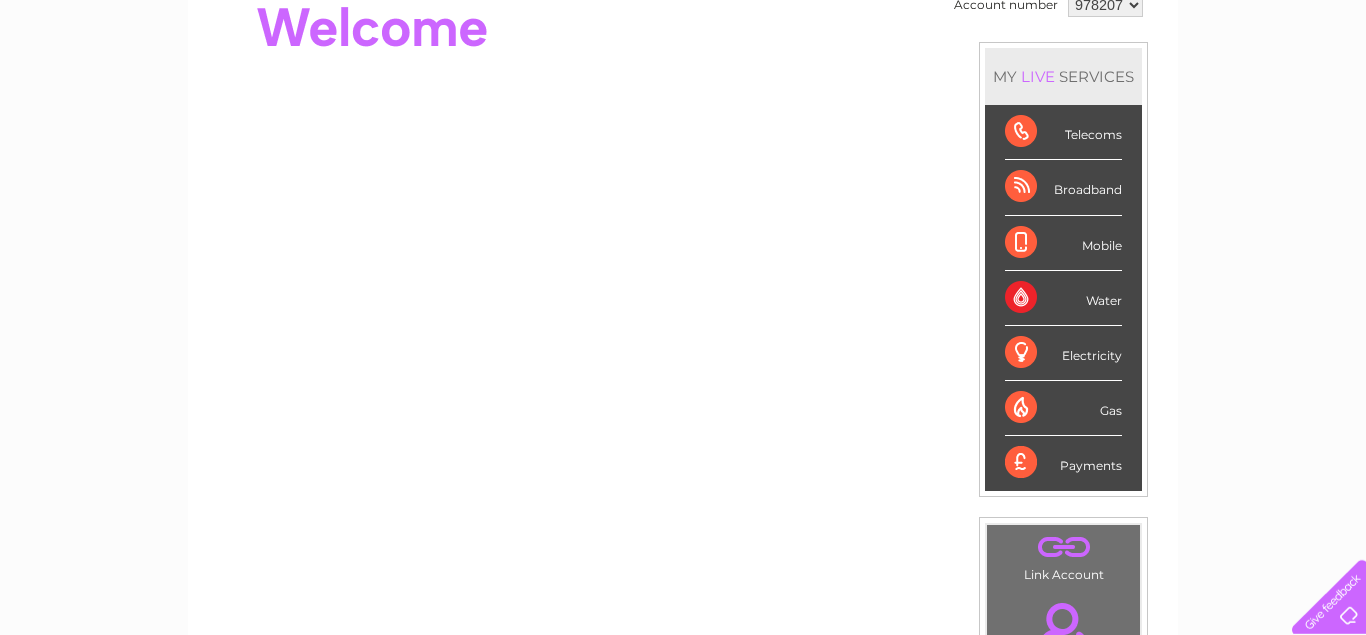 scroll, scrollTop: 0, scrollLeft: 0, axis: both 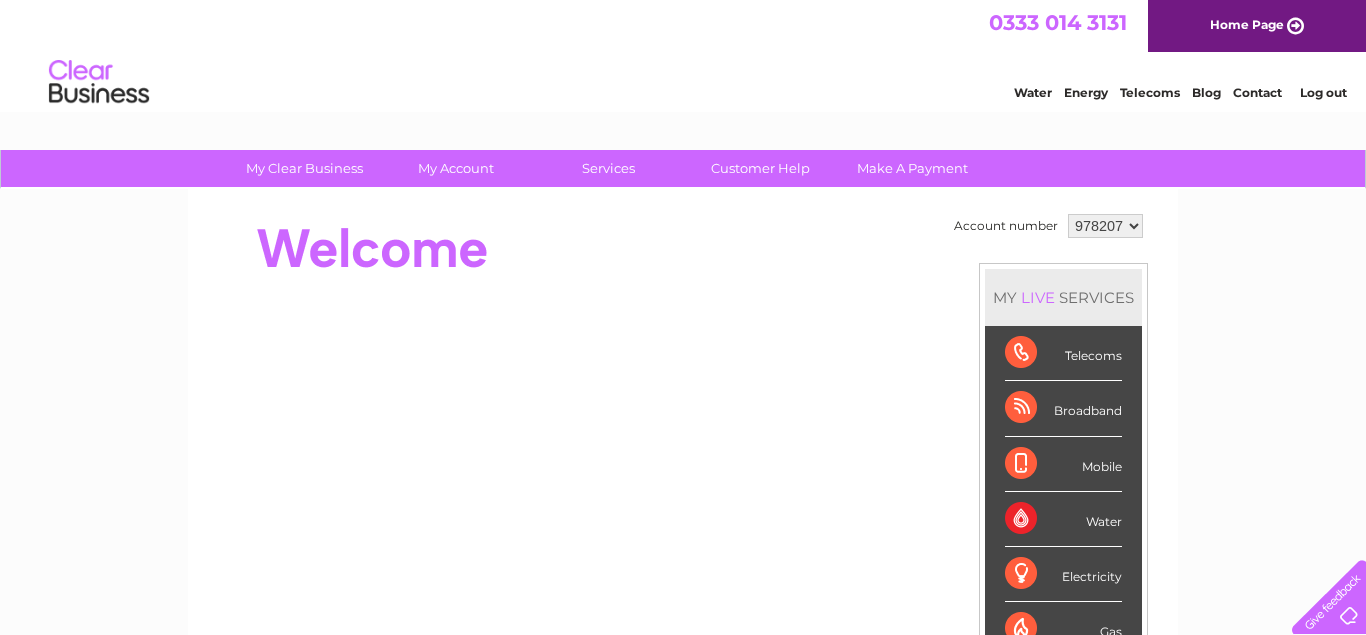 click at bounding box center (1325, 593) 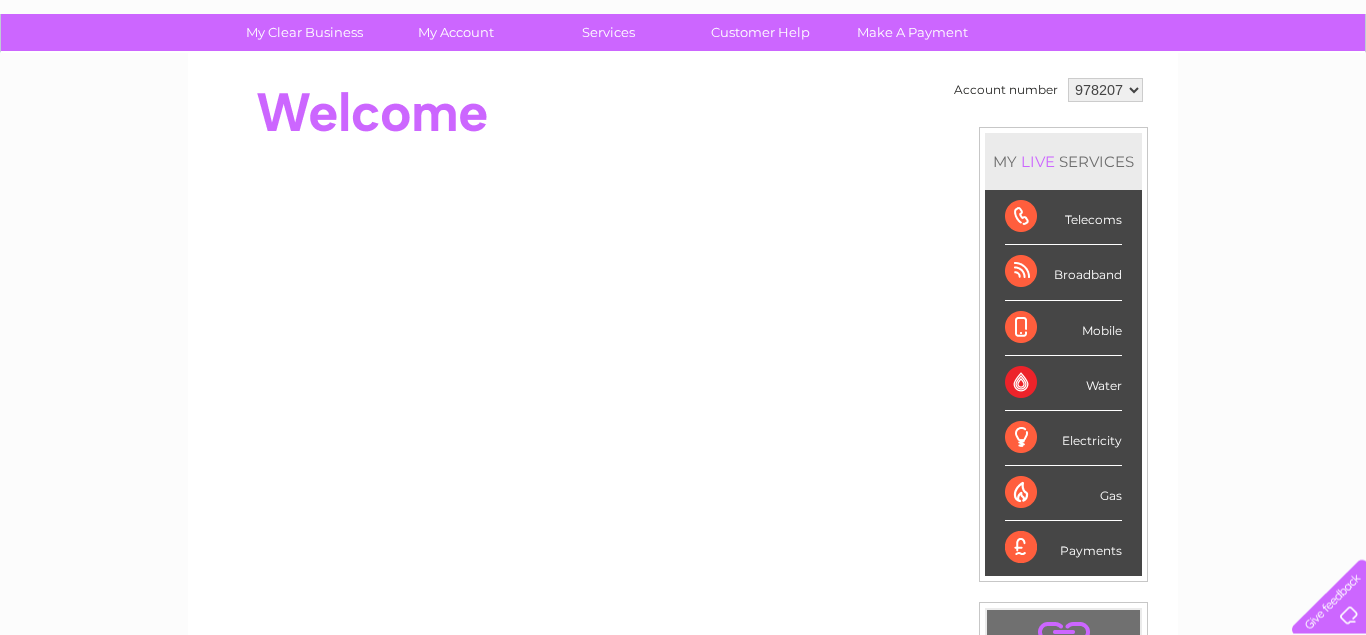 scroll, scrollTop: 0, scrollLeft: 0, axis: both 